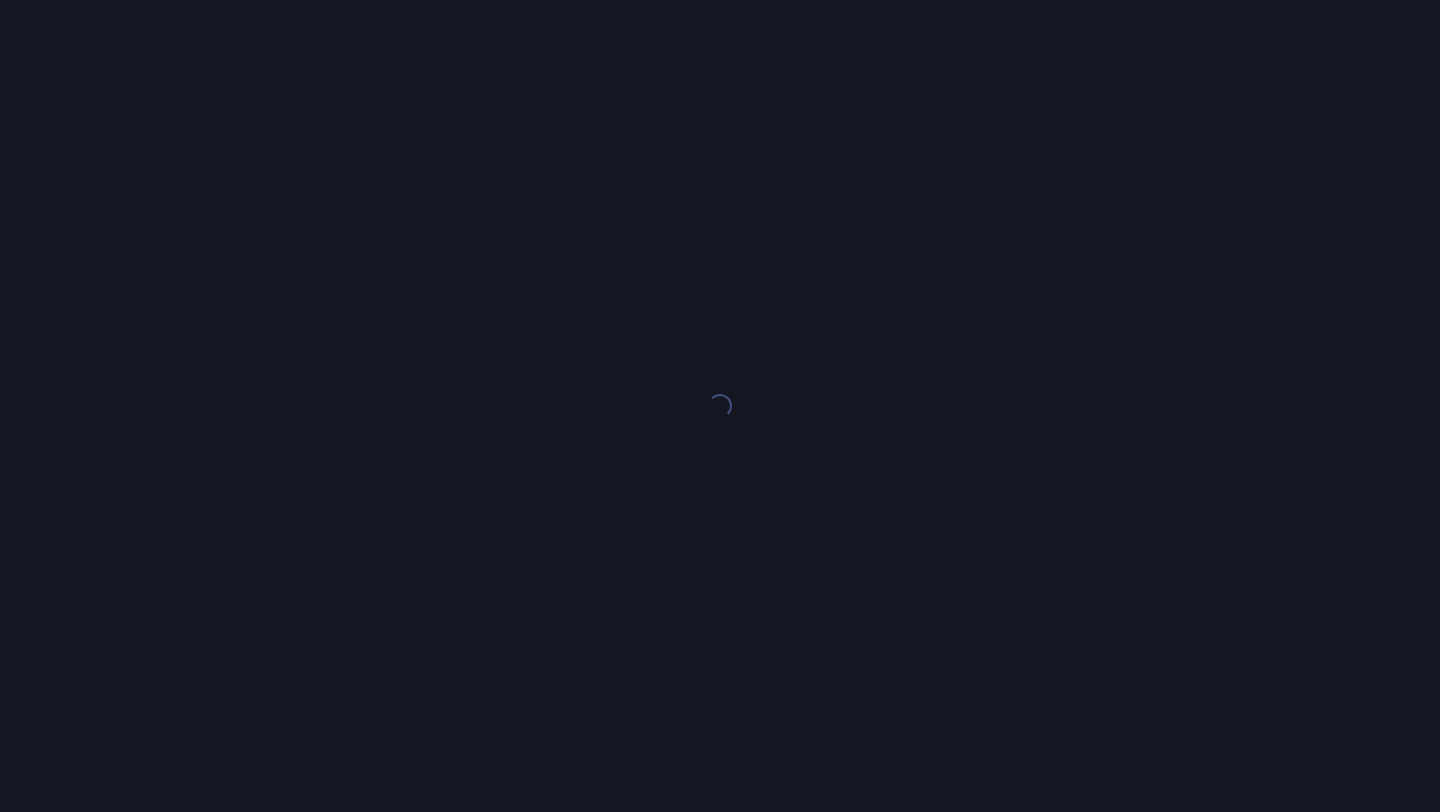 scroll, scrollTop: 0, scrollLeft: 0, axis: both 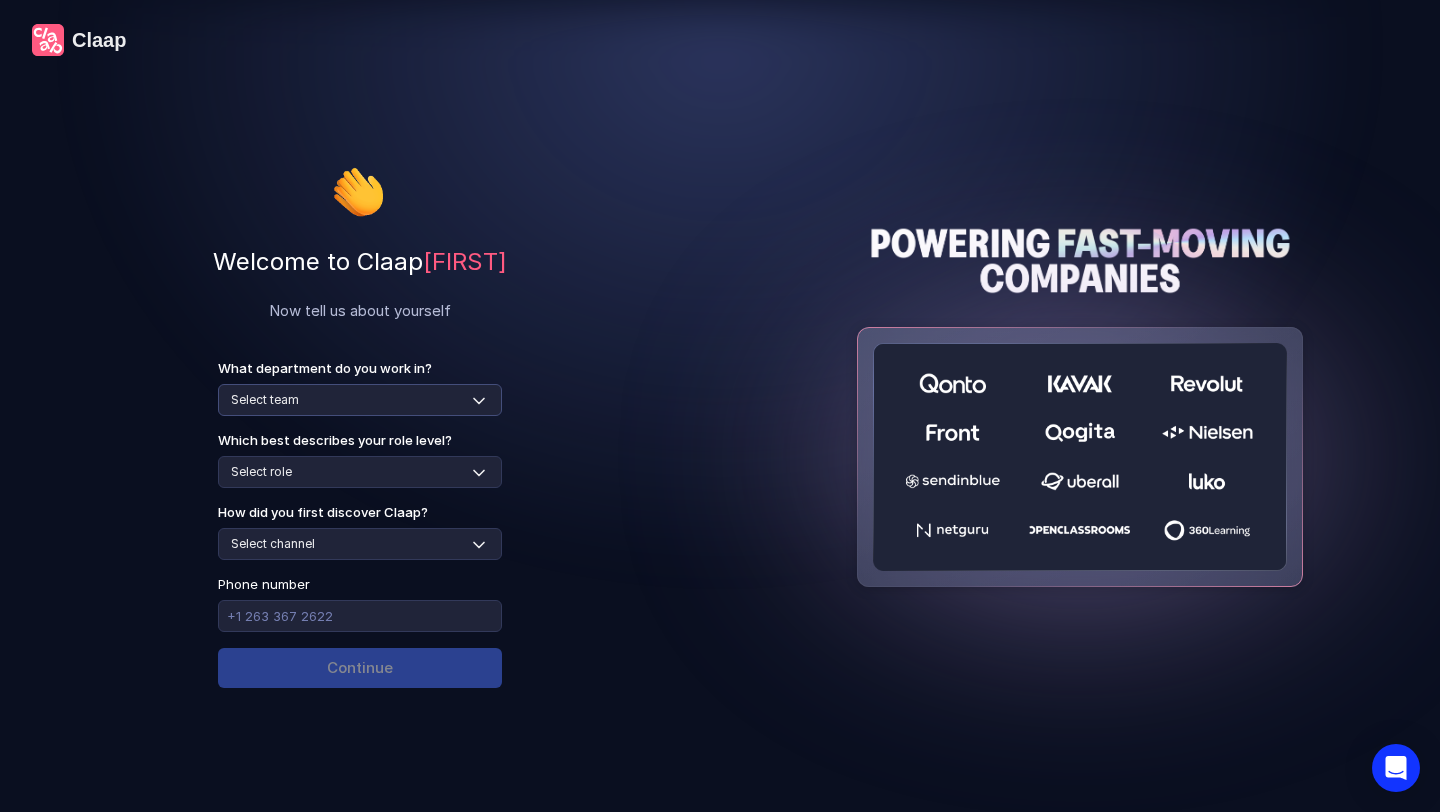 click on "Select team Sales Marketing Operations Customer Support Human Resources Product & Engineering Finance" at bounding box center (360, 400) 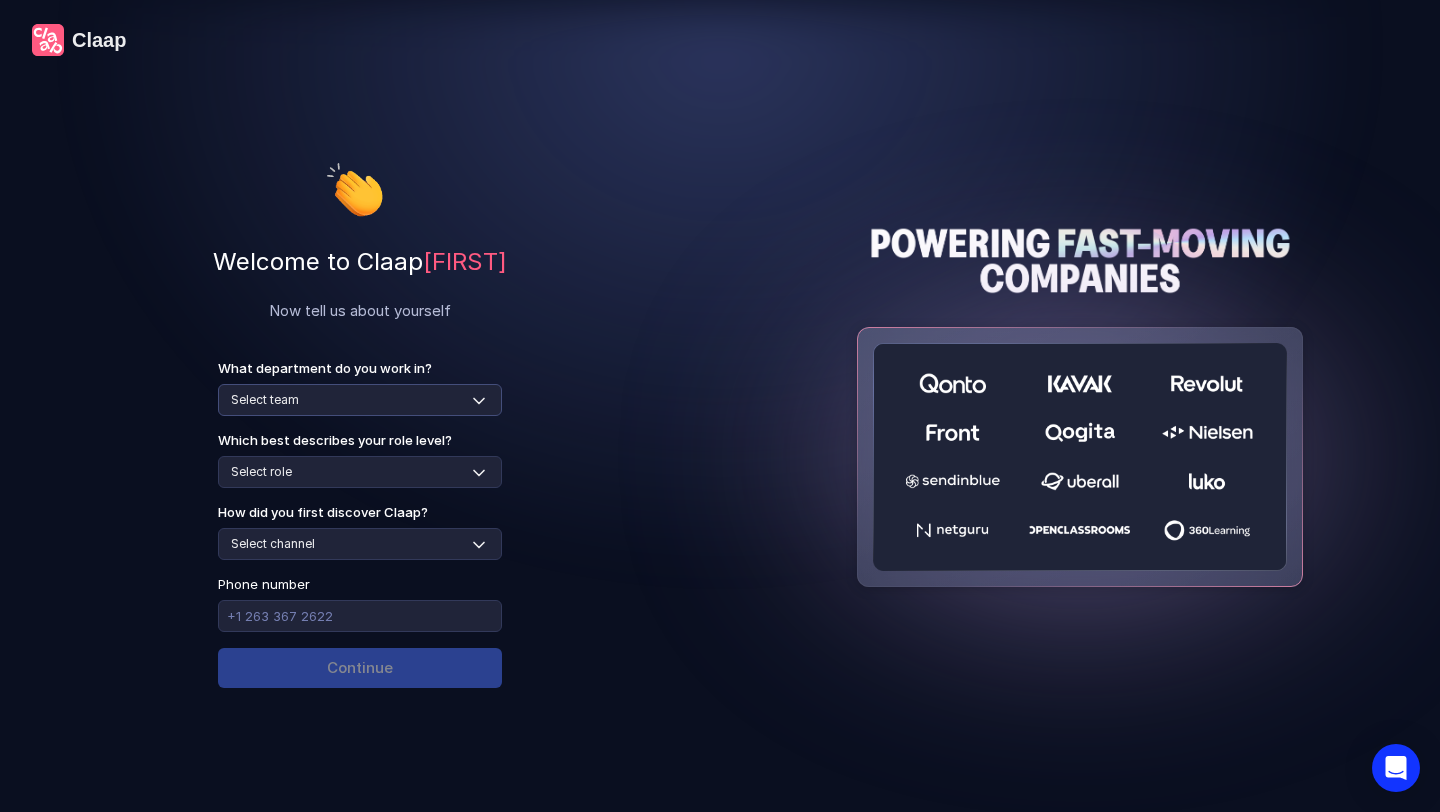 select on "sales" 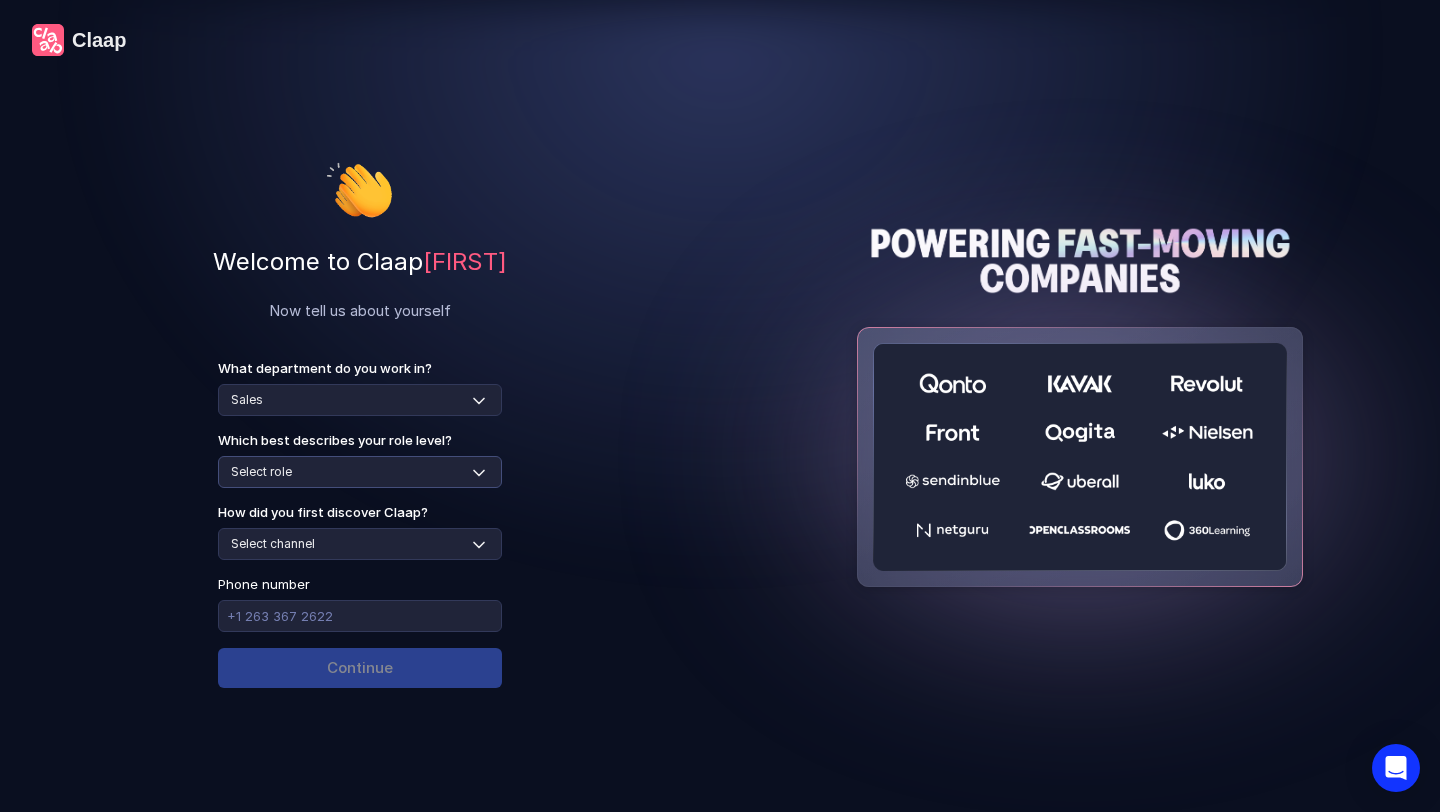 click on "Select role Individual Contributor / Team Member Manager / Team Leader Senior Leadership: Head of, Director, VP, ... Executive / C-suite" at bounding box center (360, 472) 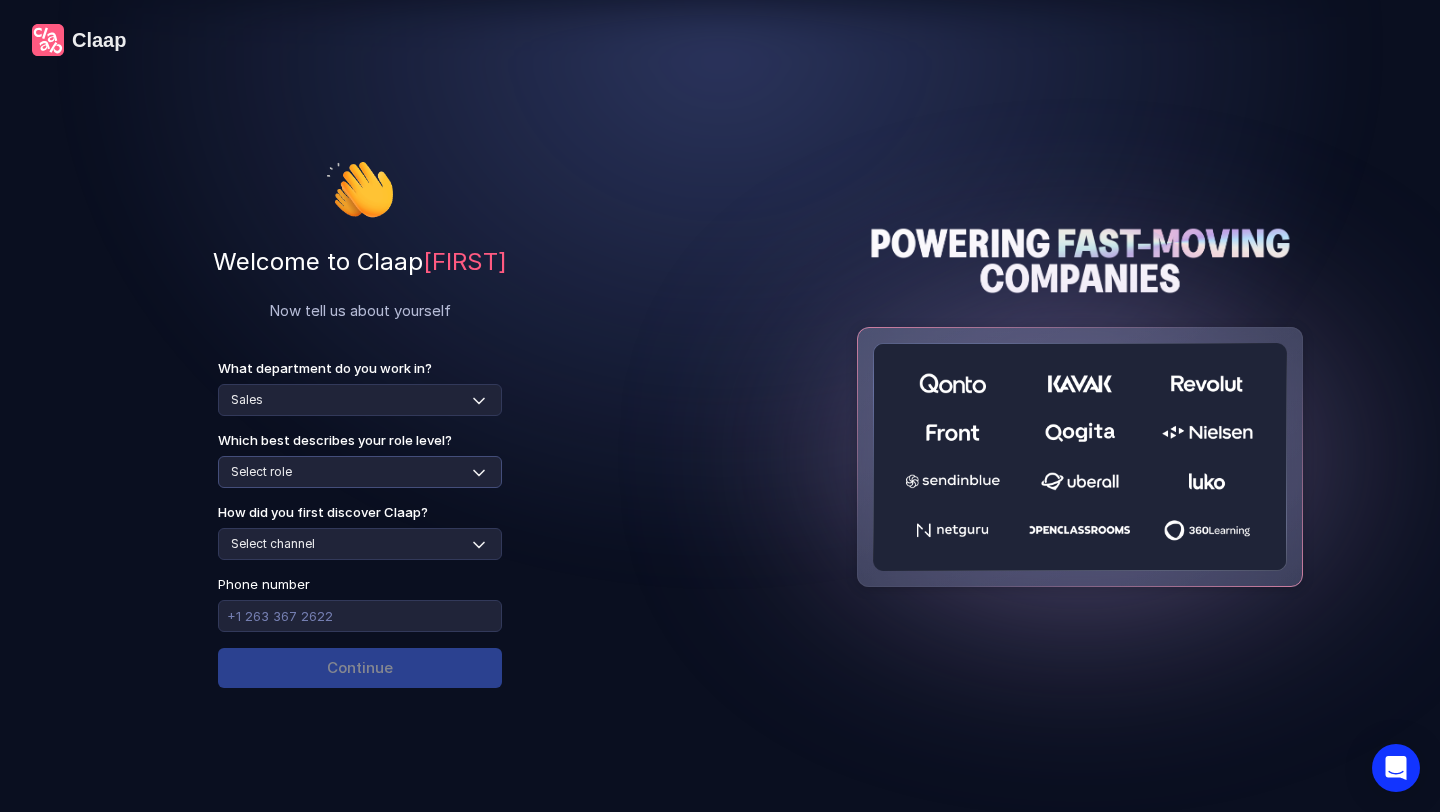 select on "individual-contributor" 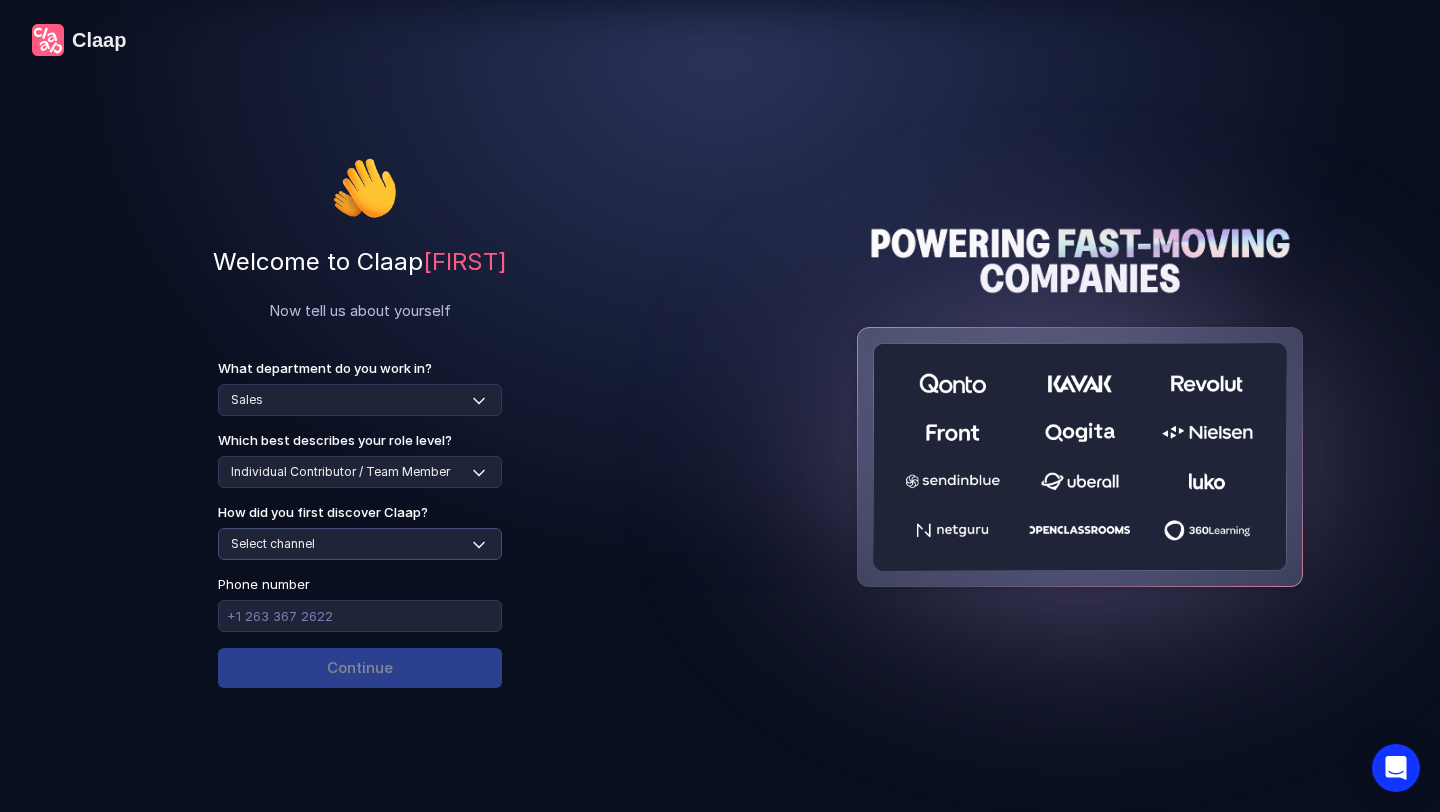 click on "Select channel Social media Youtube or banner advert Claap contacted me Friend or colleague recommendation Someone sent me a video with Claap Podcast or newsletter Google / Web search Product Hunt Other" at bounding box center (360, 544) 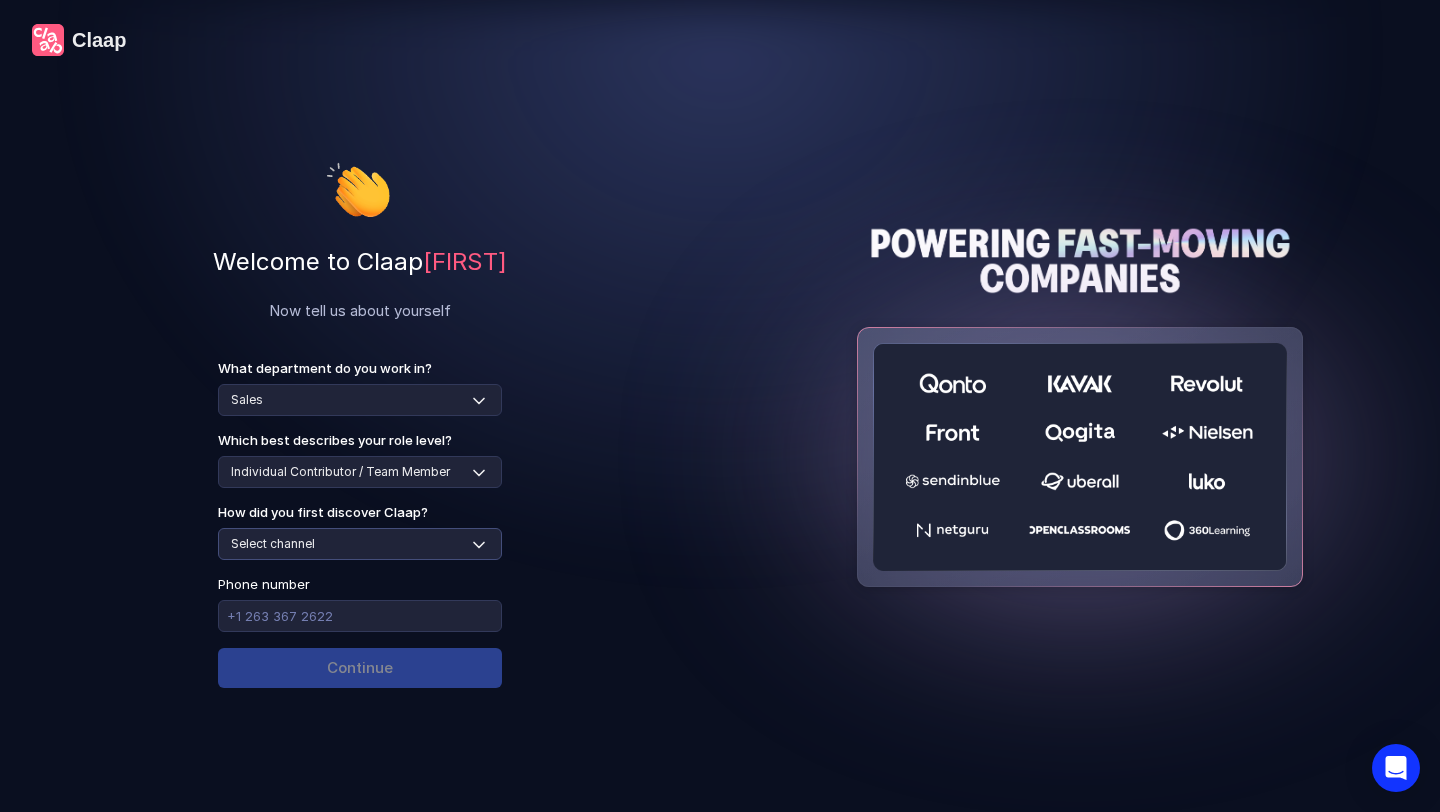 select on "friends-or-colleagues" 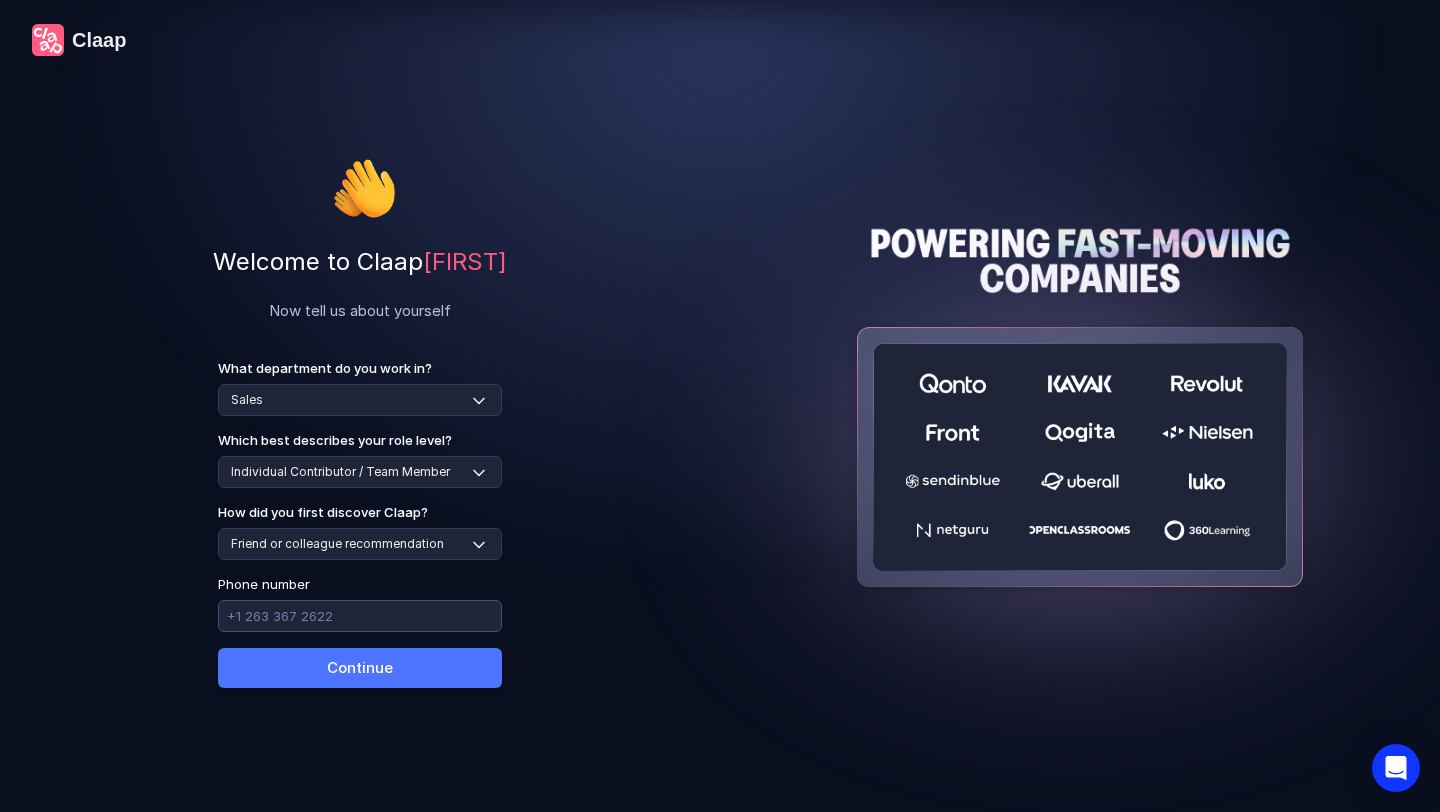 click at bounding box center (360, 616) 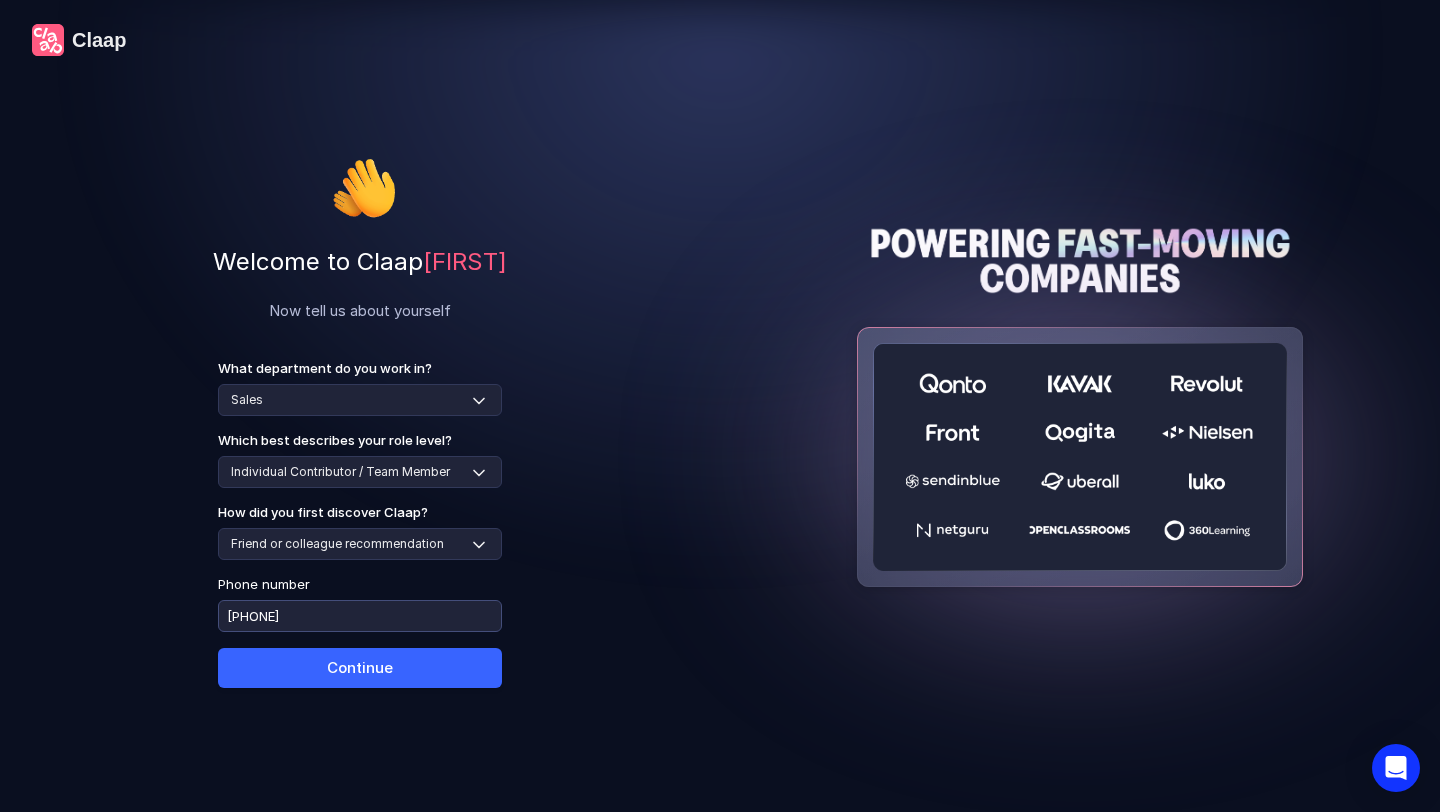 type on "[PHONE]" 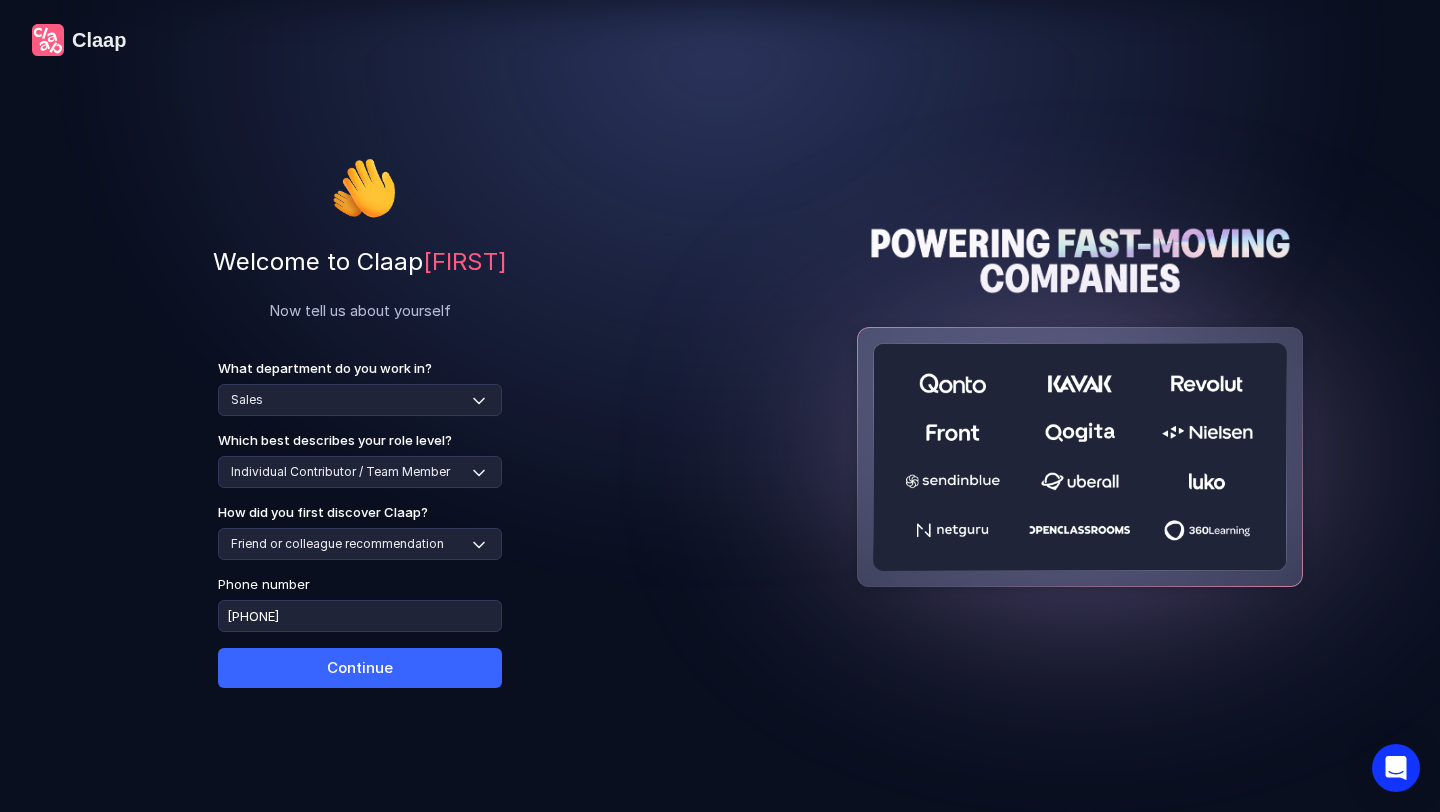 click on "Continue" at bounding box center (360, 668) 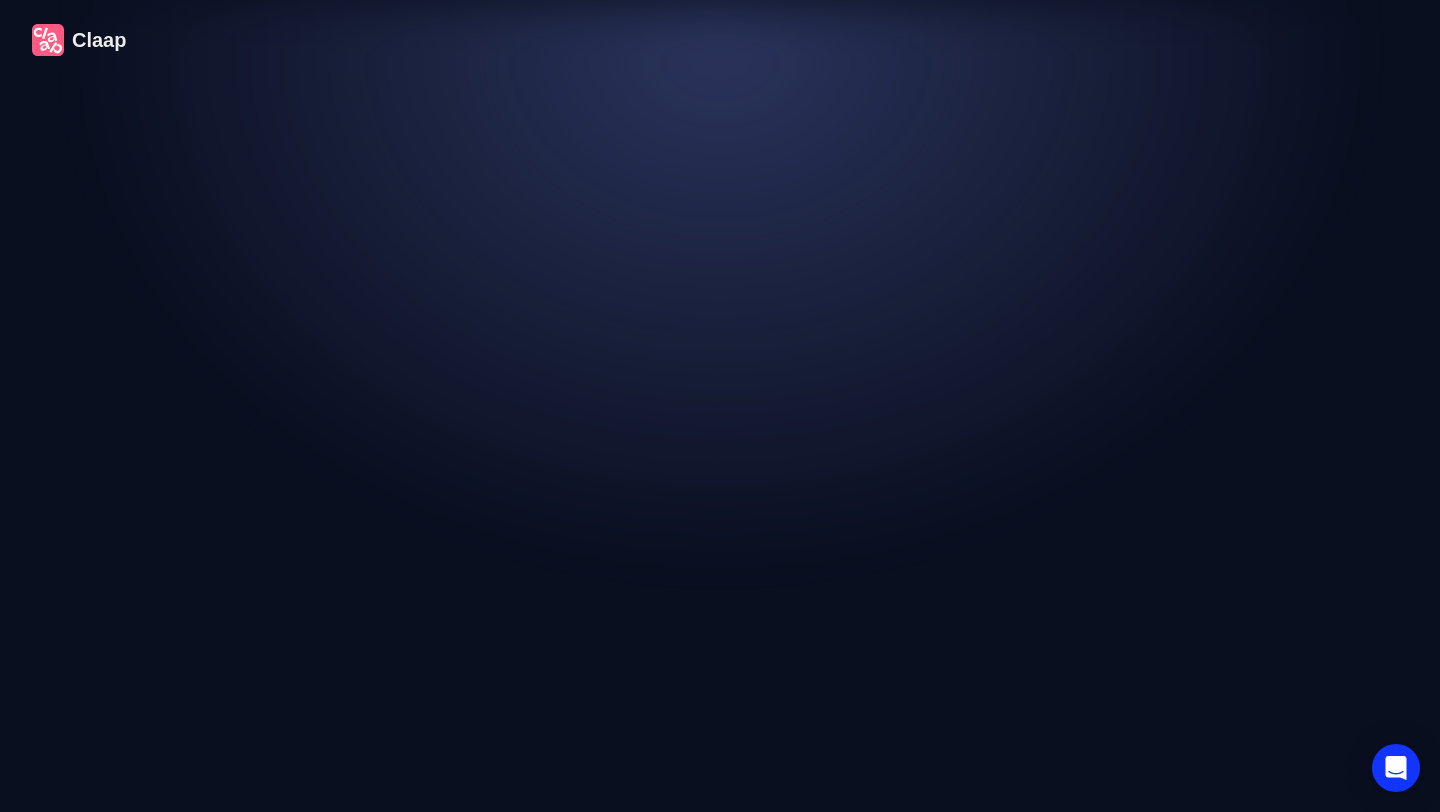 click at bounding box center [360, 432] 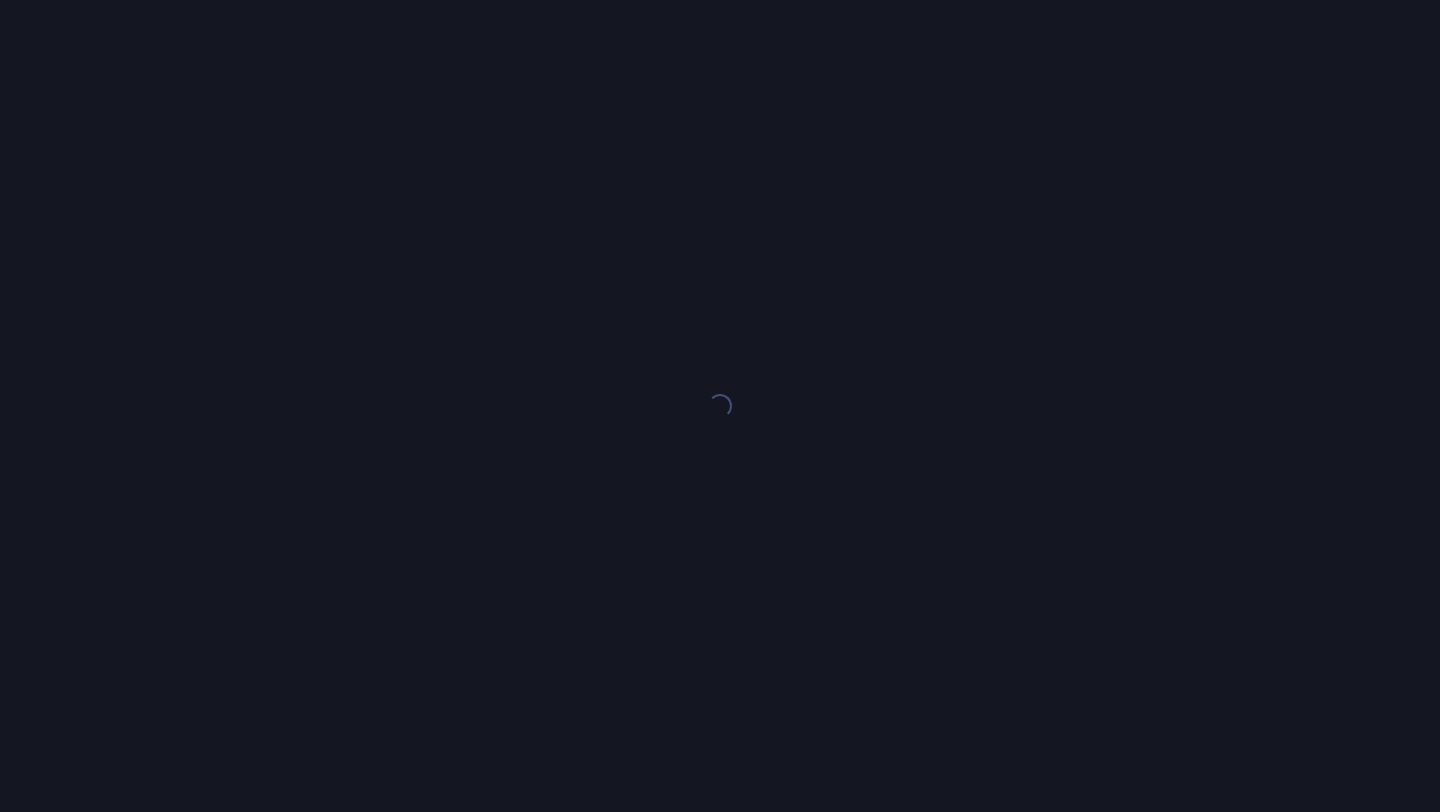 scroll, scrollTop: 0, scrollLeft: 0, axis: both 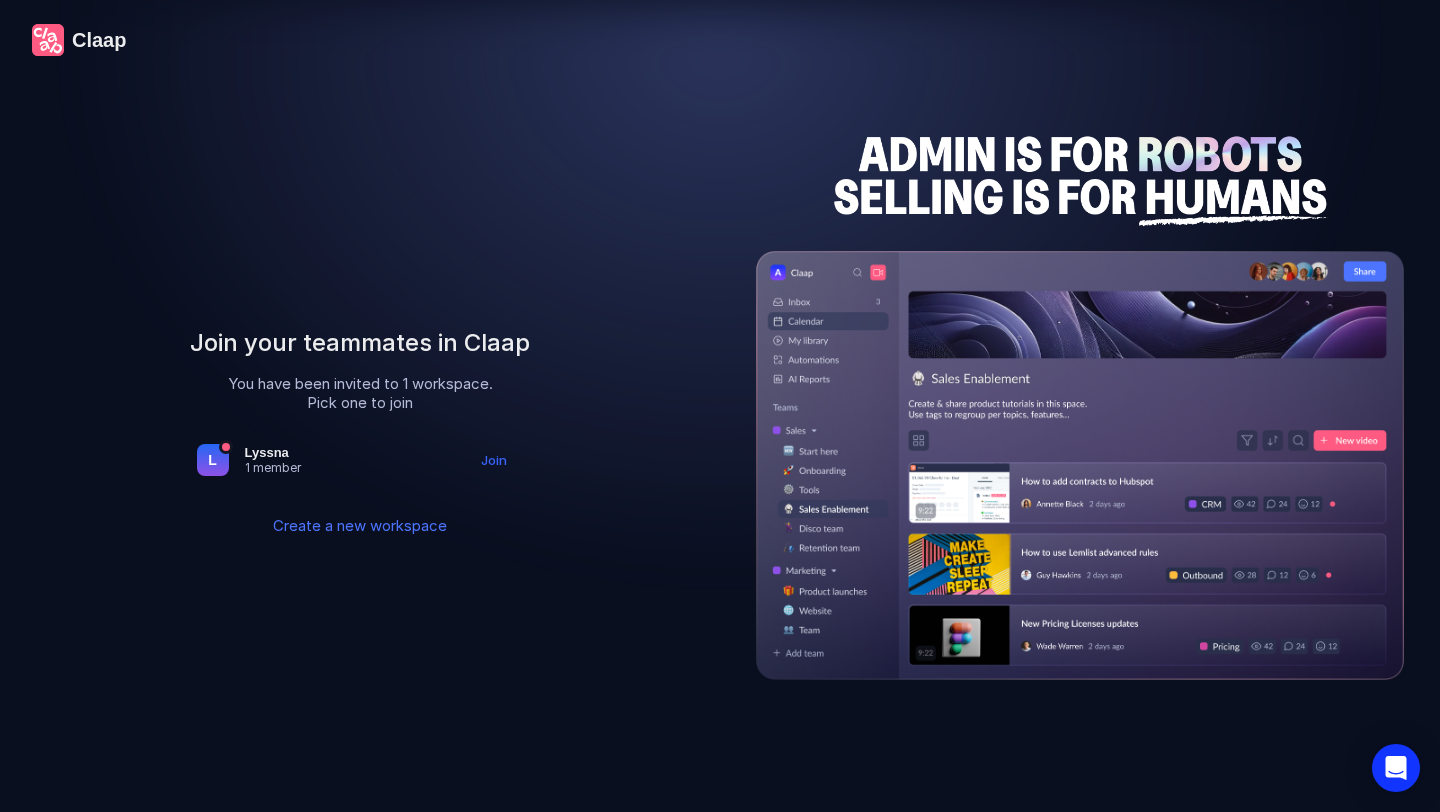 click on "Join" at bounding box center [494, 460] 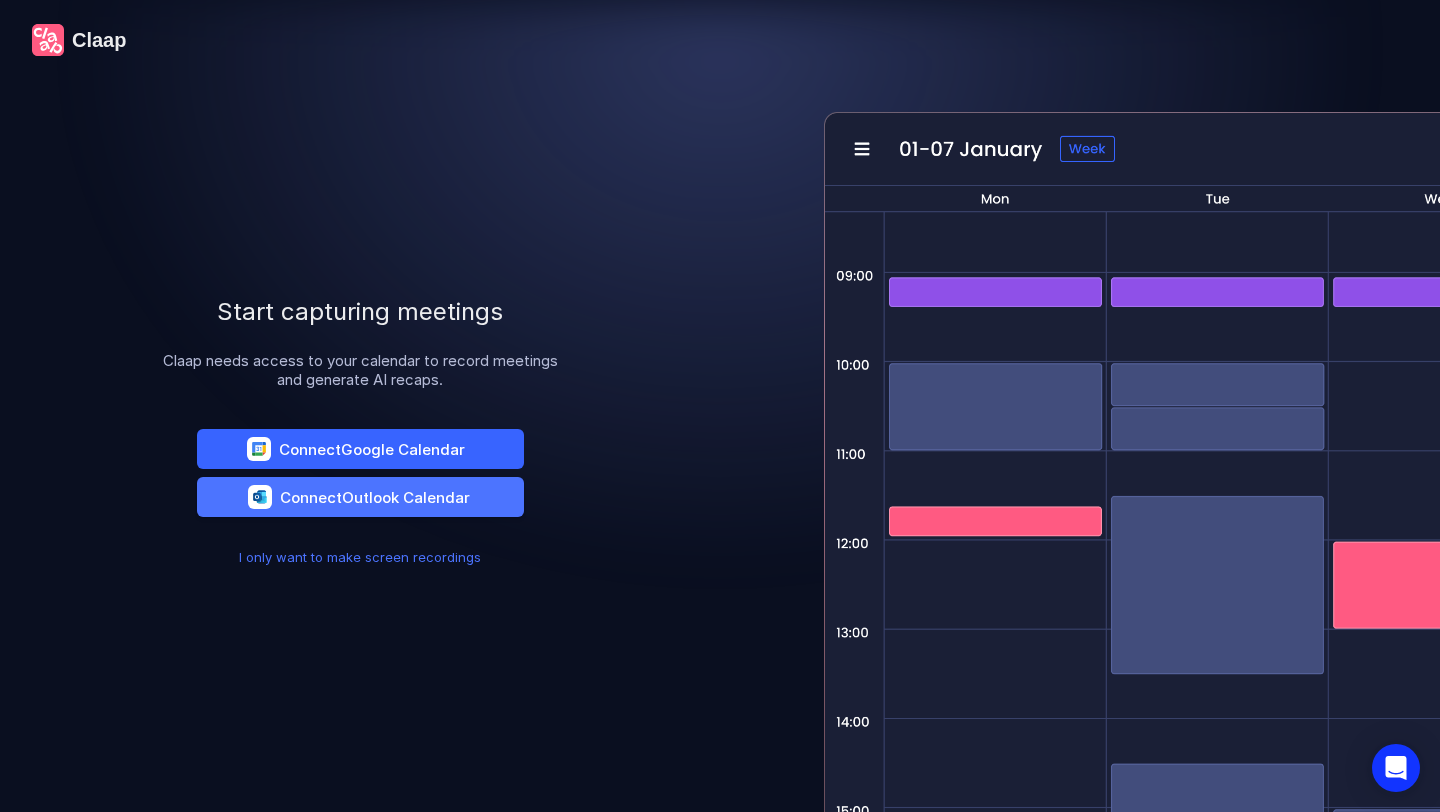 click on "Connect  Google Calendar" at bounding box center (360, 449) 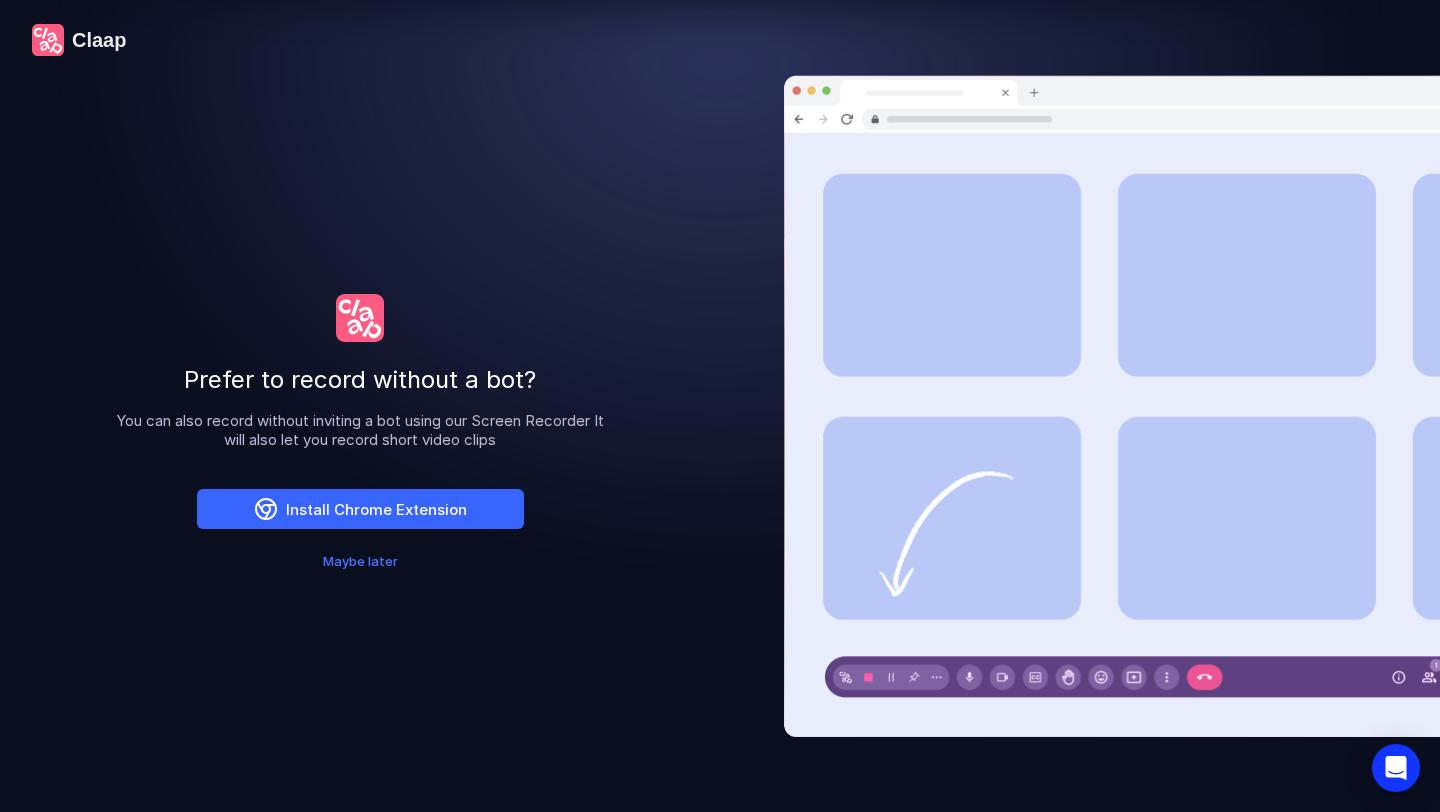 click on "Install Chrome Extension" at bounding box center (360, 509) 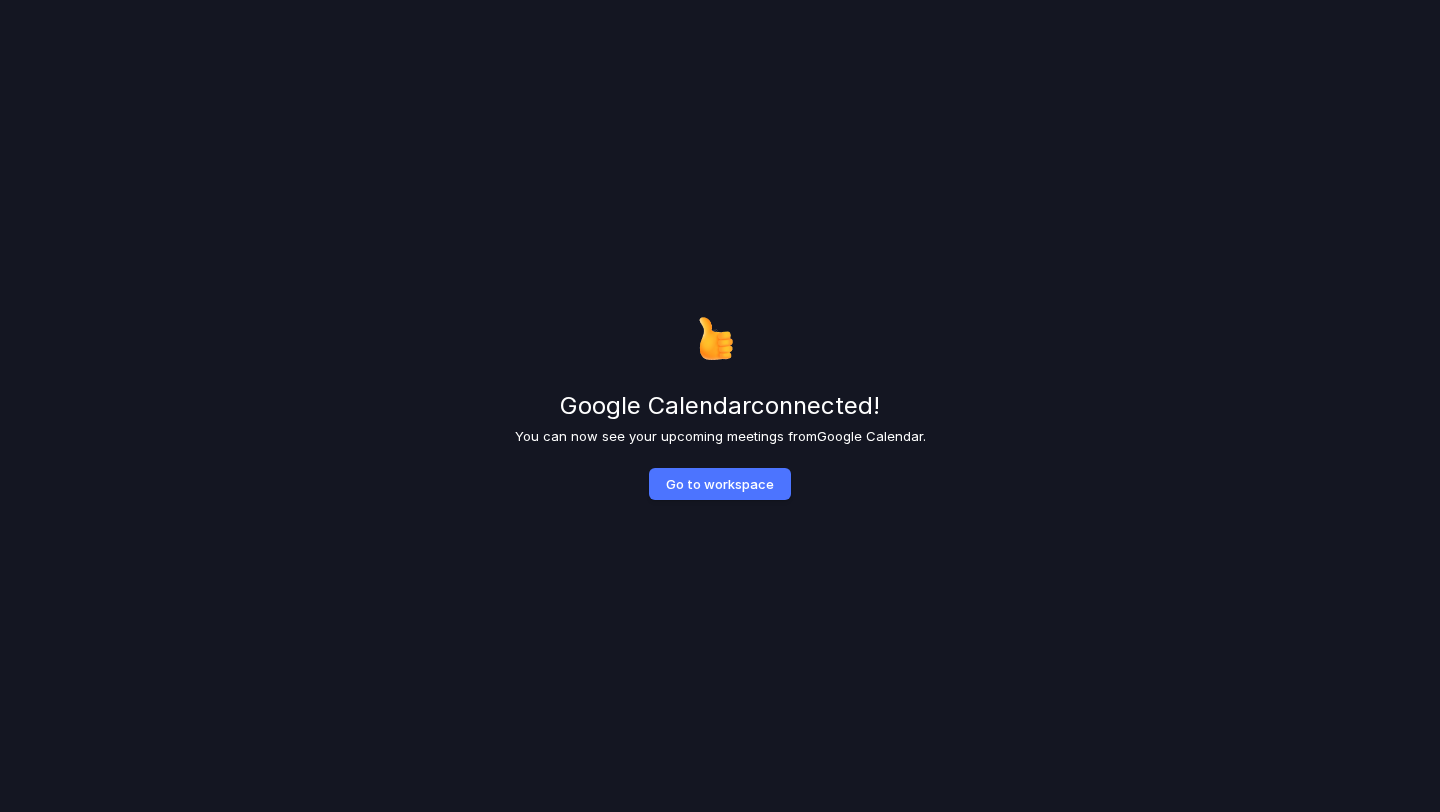 scroll, scrollTop: 0, scrollLeft: 0, axis: both 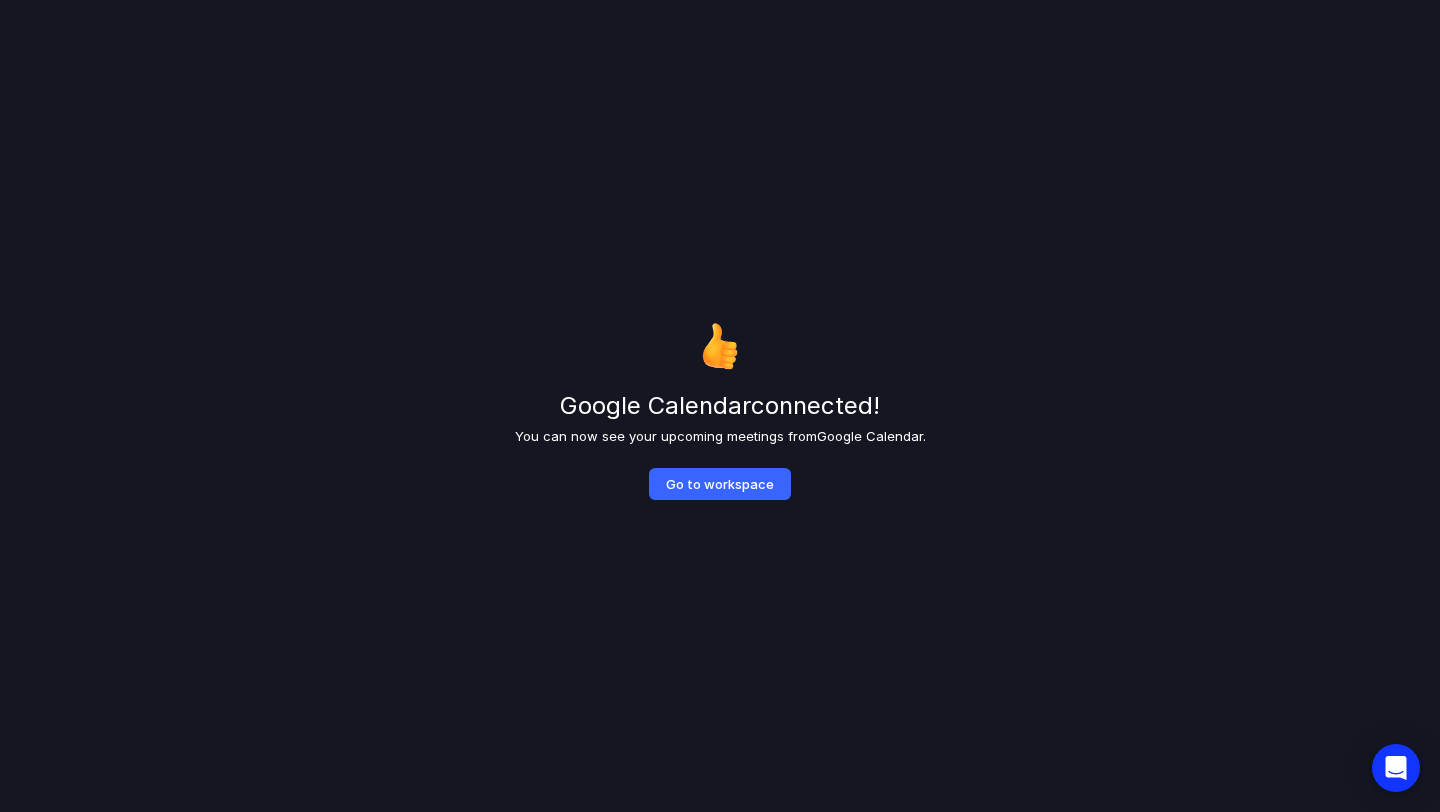 click on "Go to workspace" at bounding box center (720, 484) 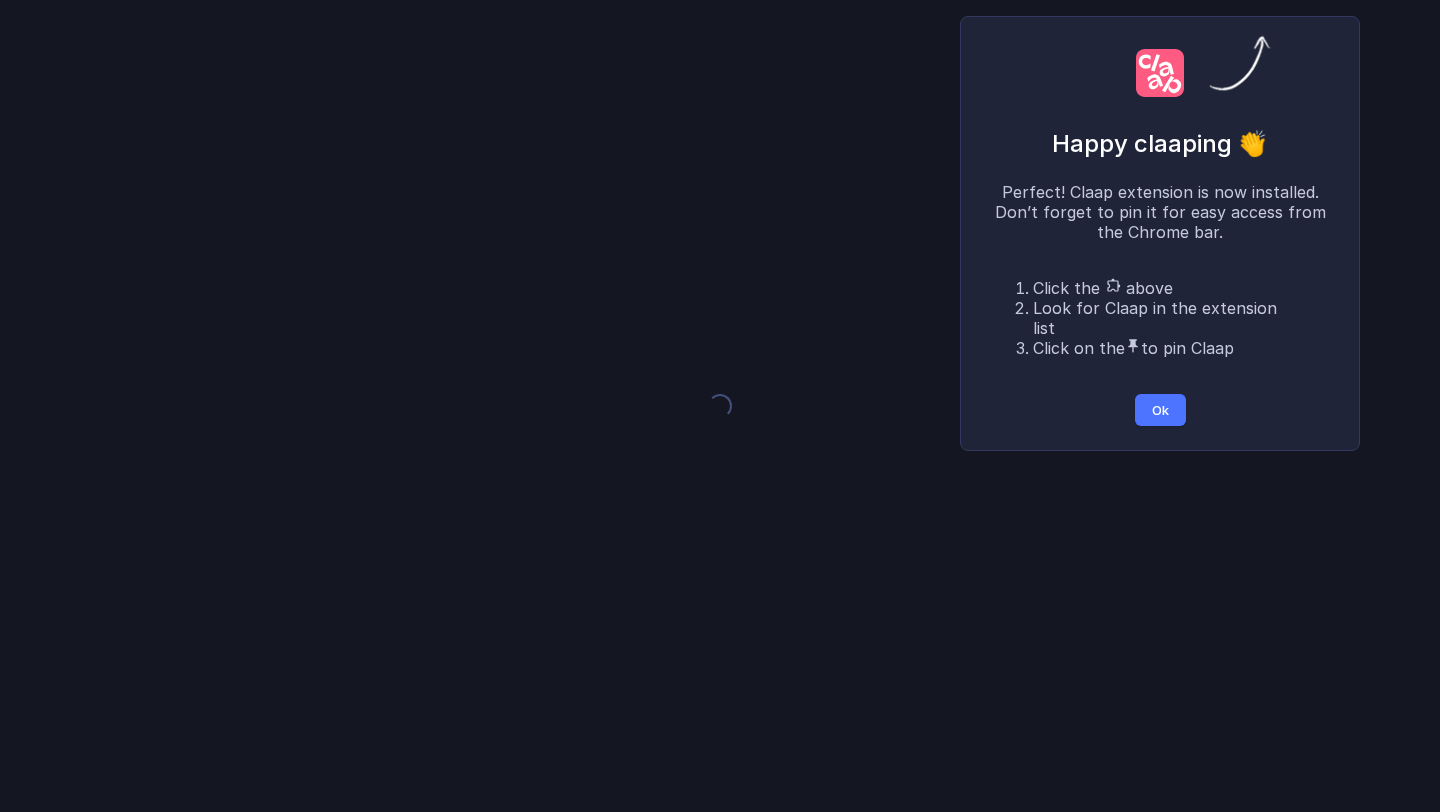scroll, scrollTop: 0, scrollLeft: 0, axis: both 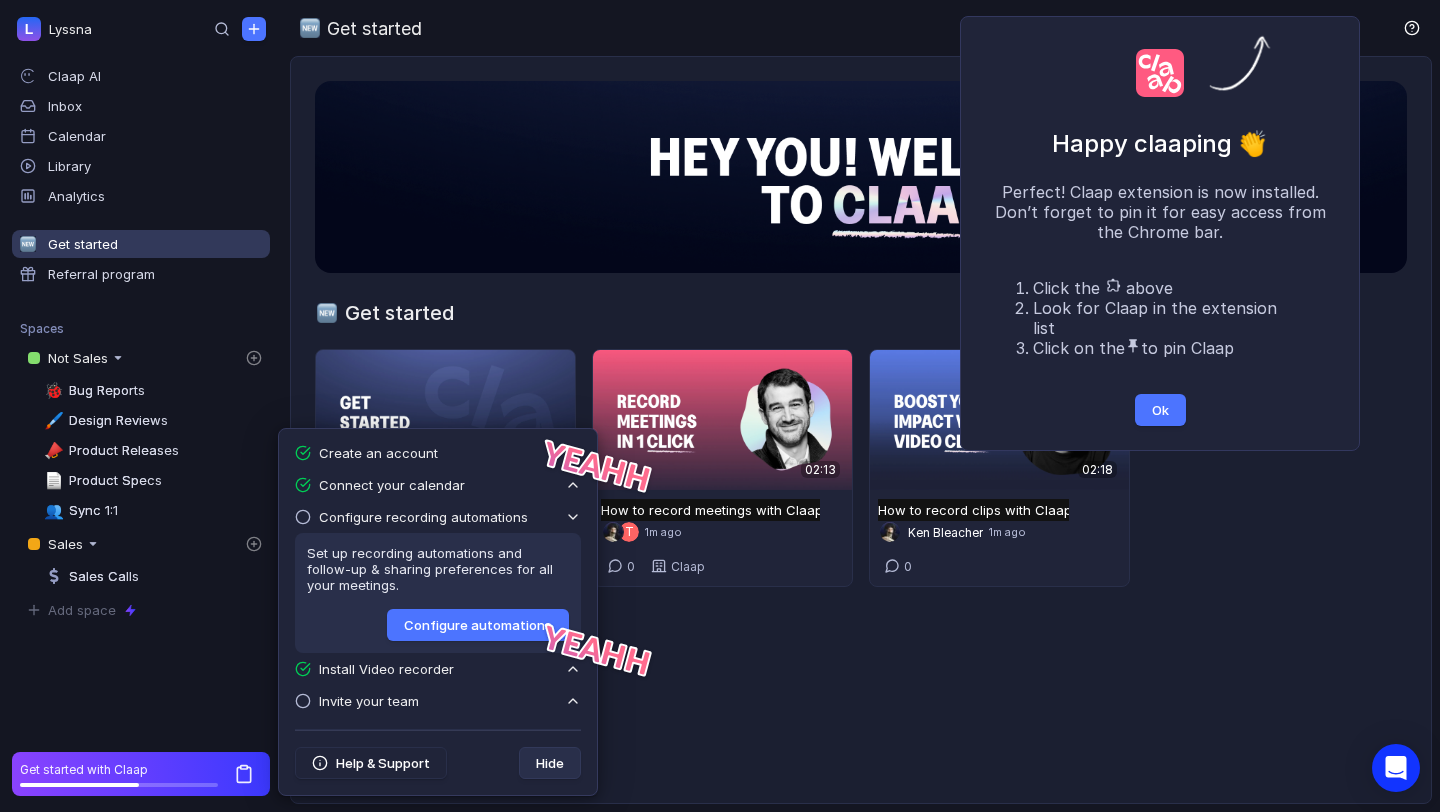 click at bounding box center (1160, 85) 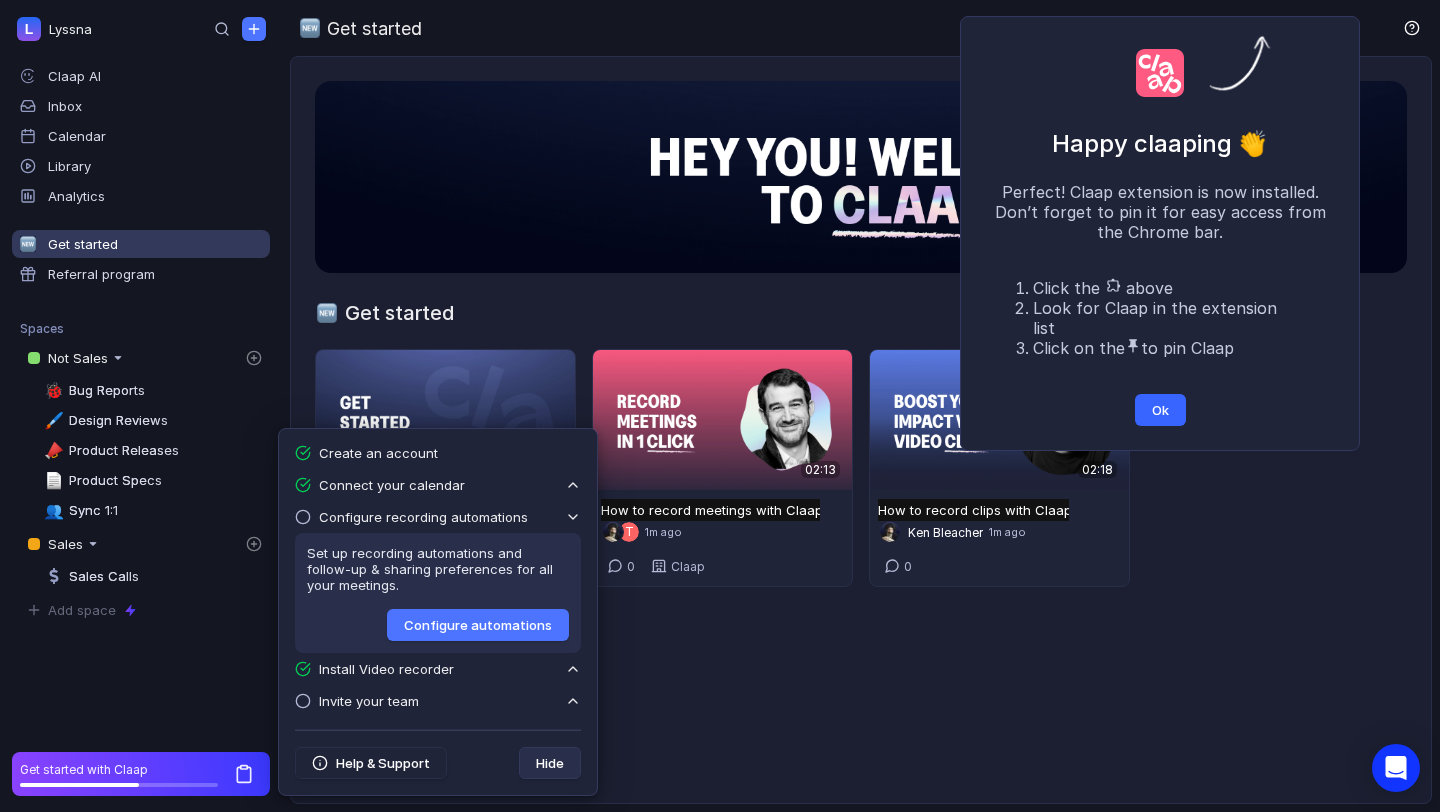 click on "Ok" at bounding box center [1160, 410] 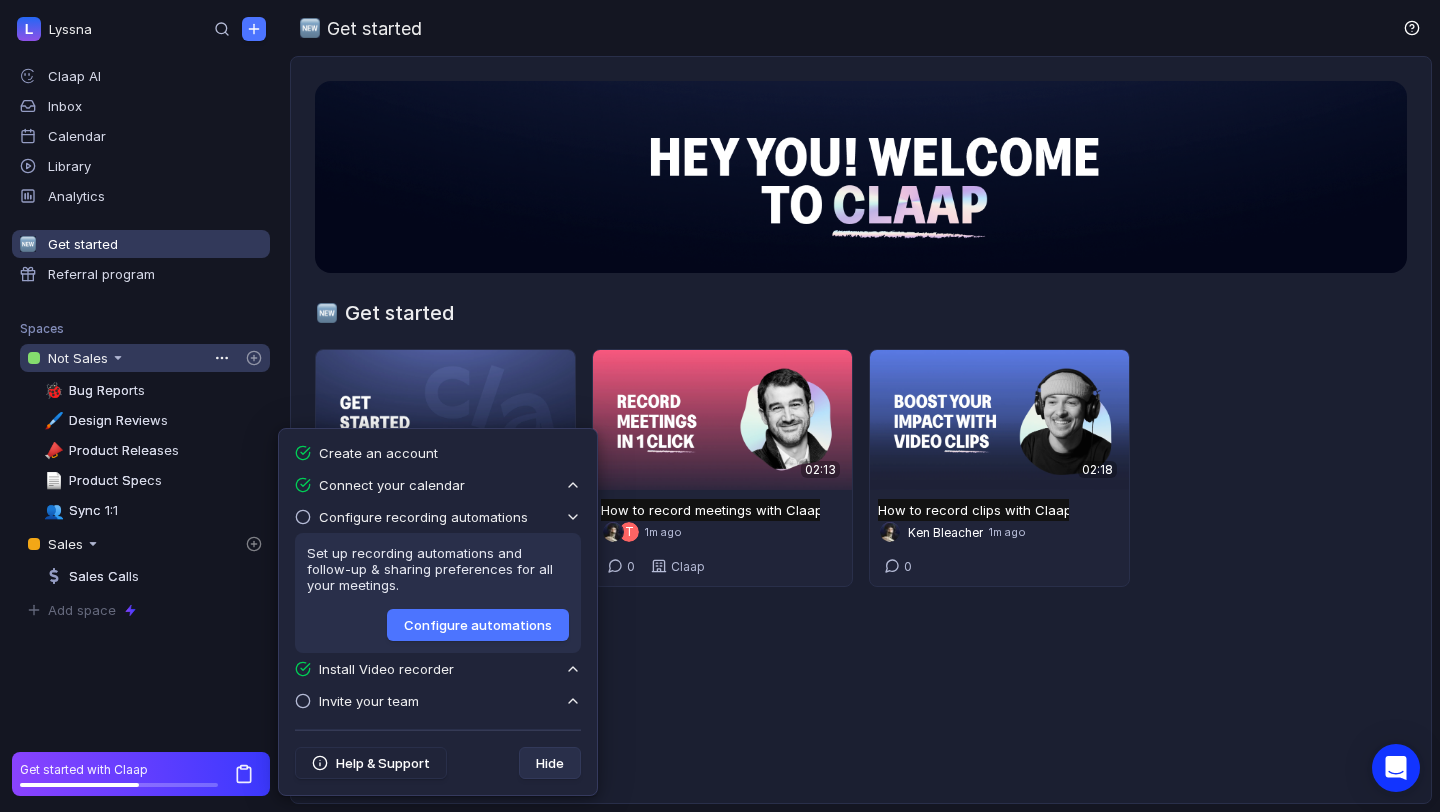 click on "Not Sales" at bounding box center (127, 358) 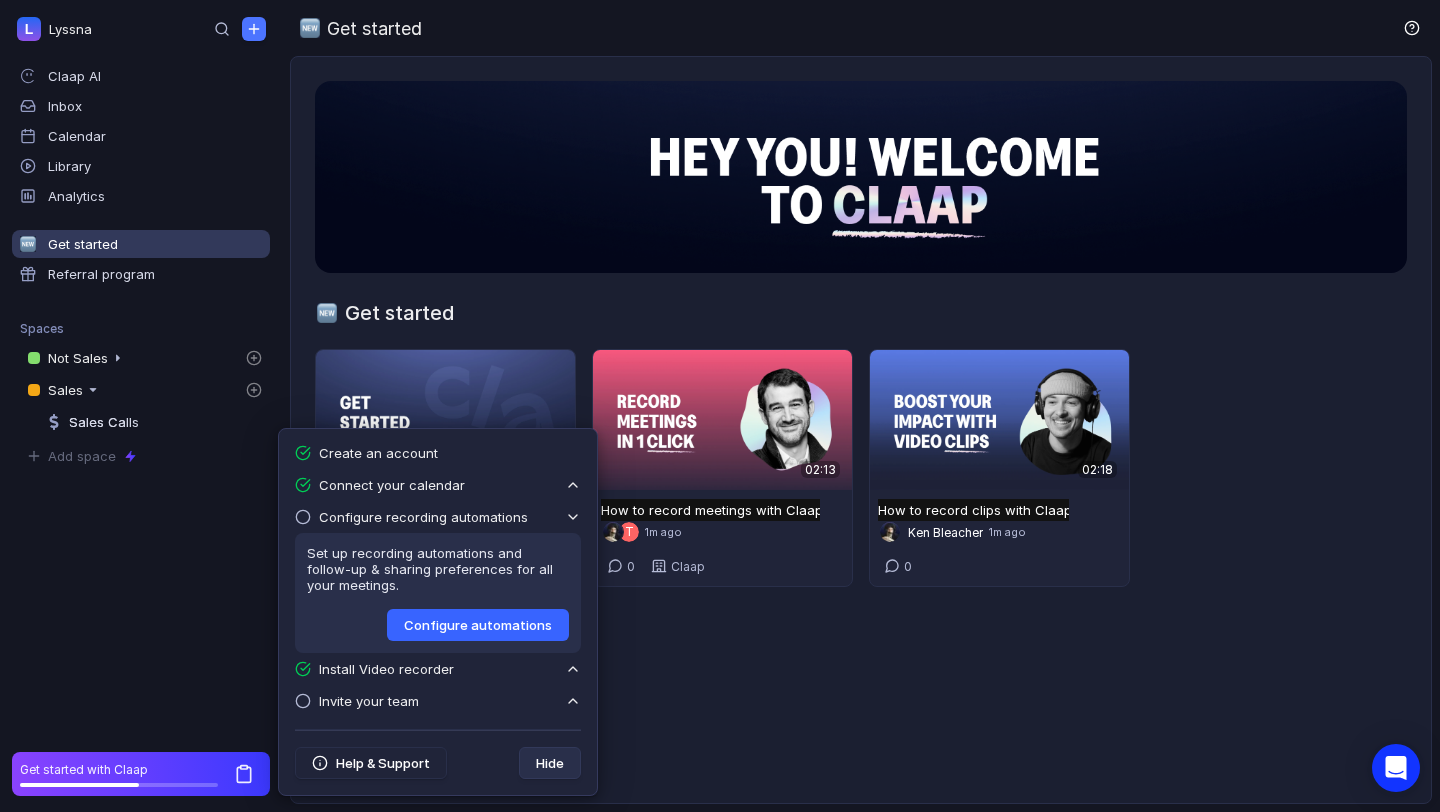 click on "Configure automations" at bounding box center (478, 625) 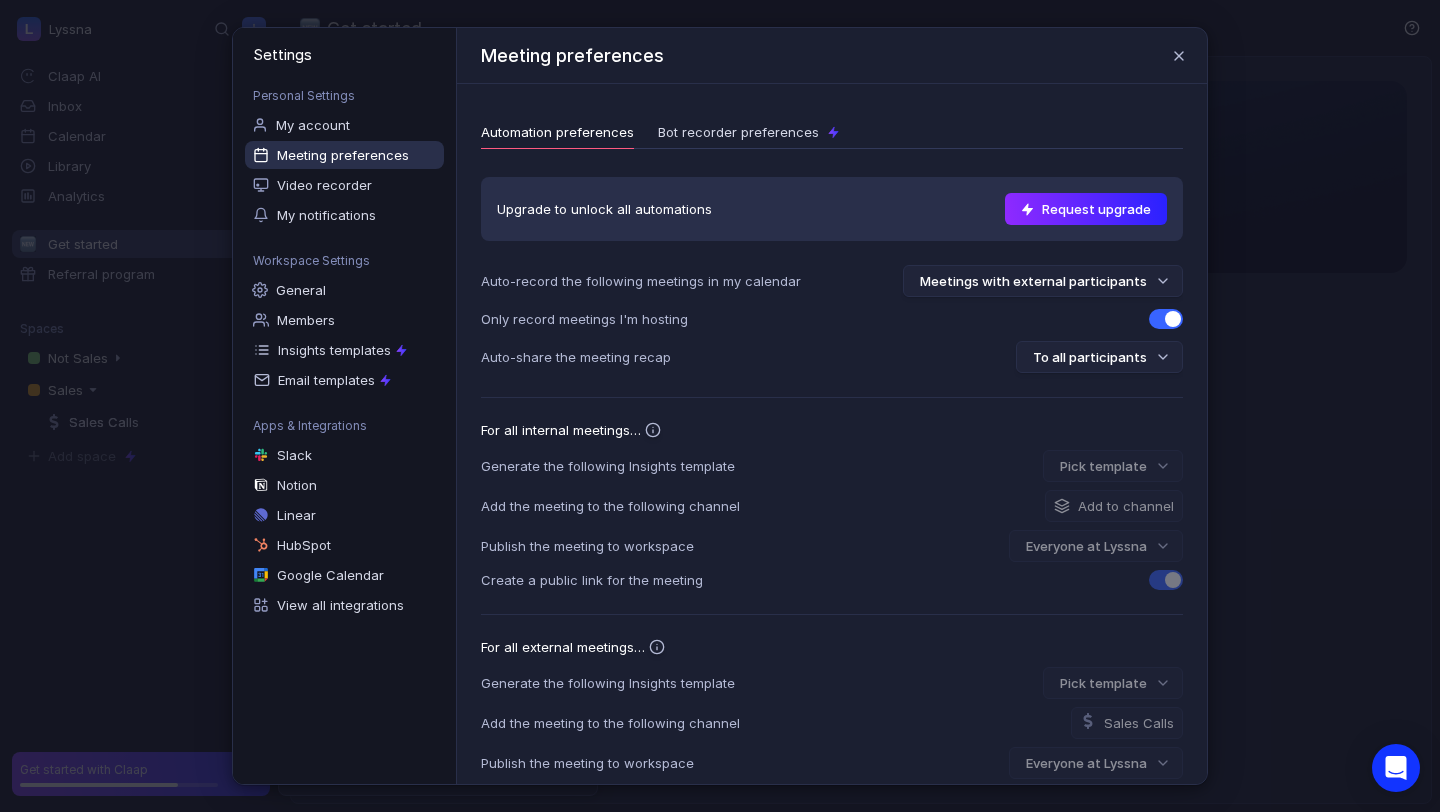 click on "Request upgrade" at bounding box center [1086, 209] 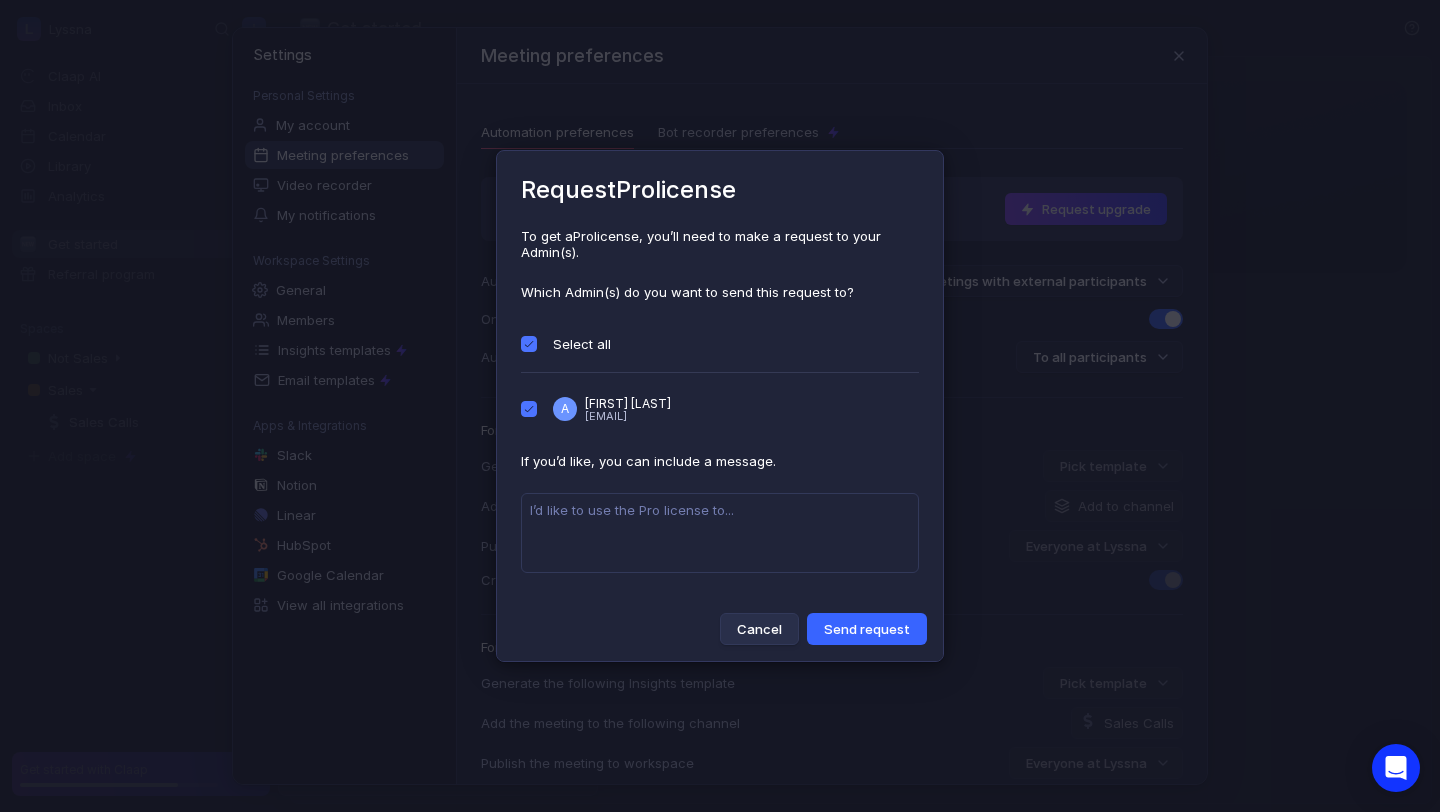 click on "Send request" at bounding box center (867, 629) 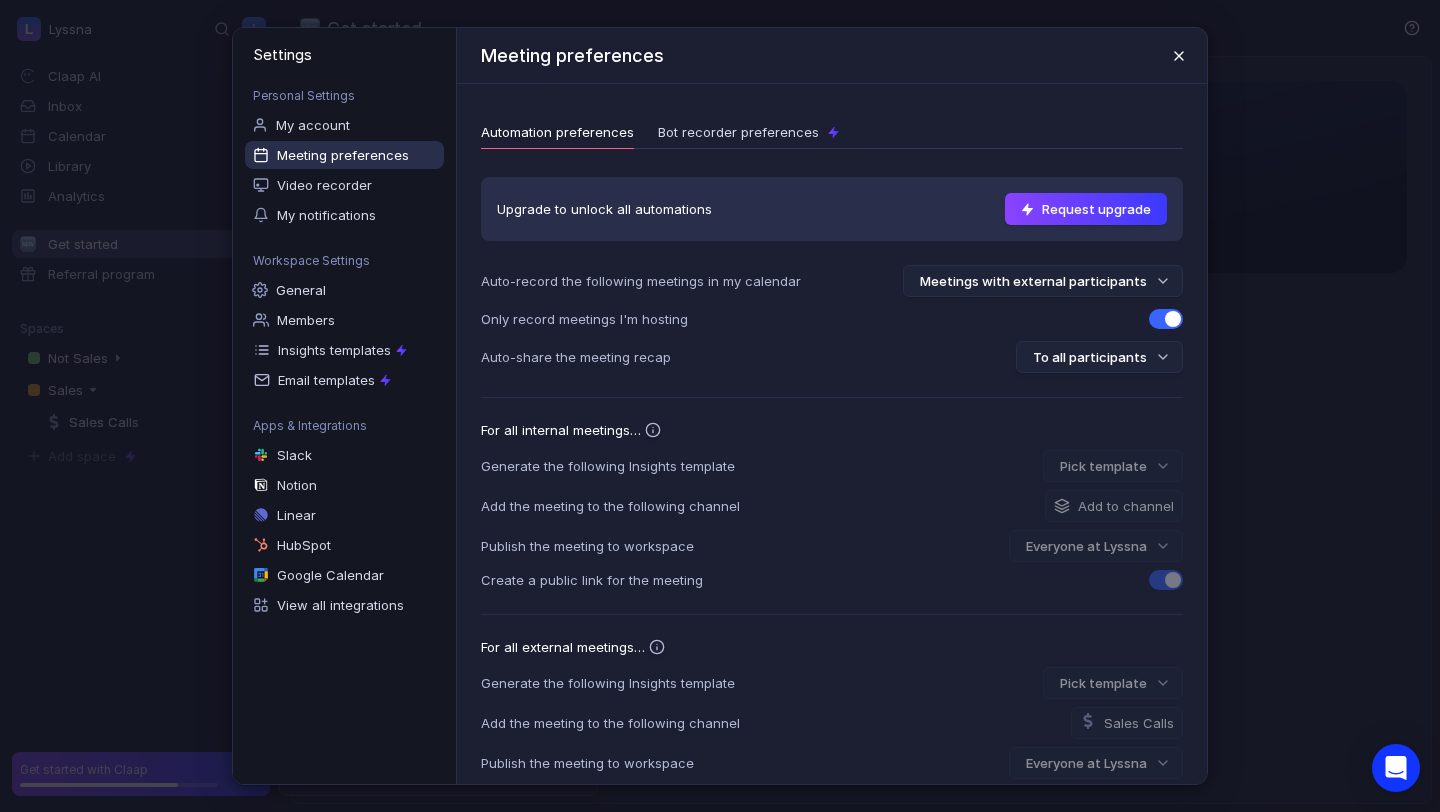 click at bounding box center [1179, 56] 